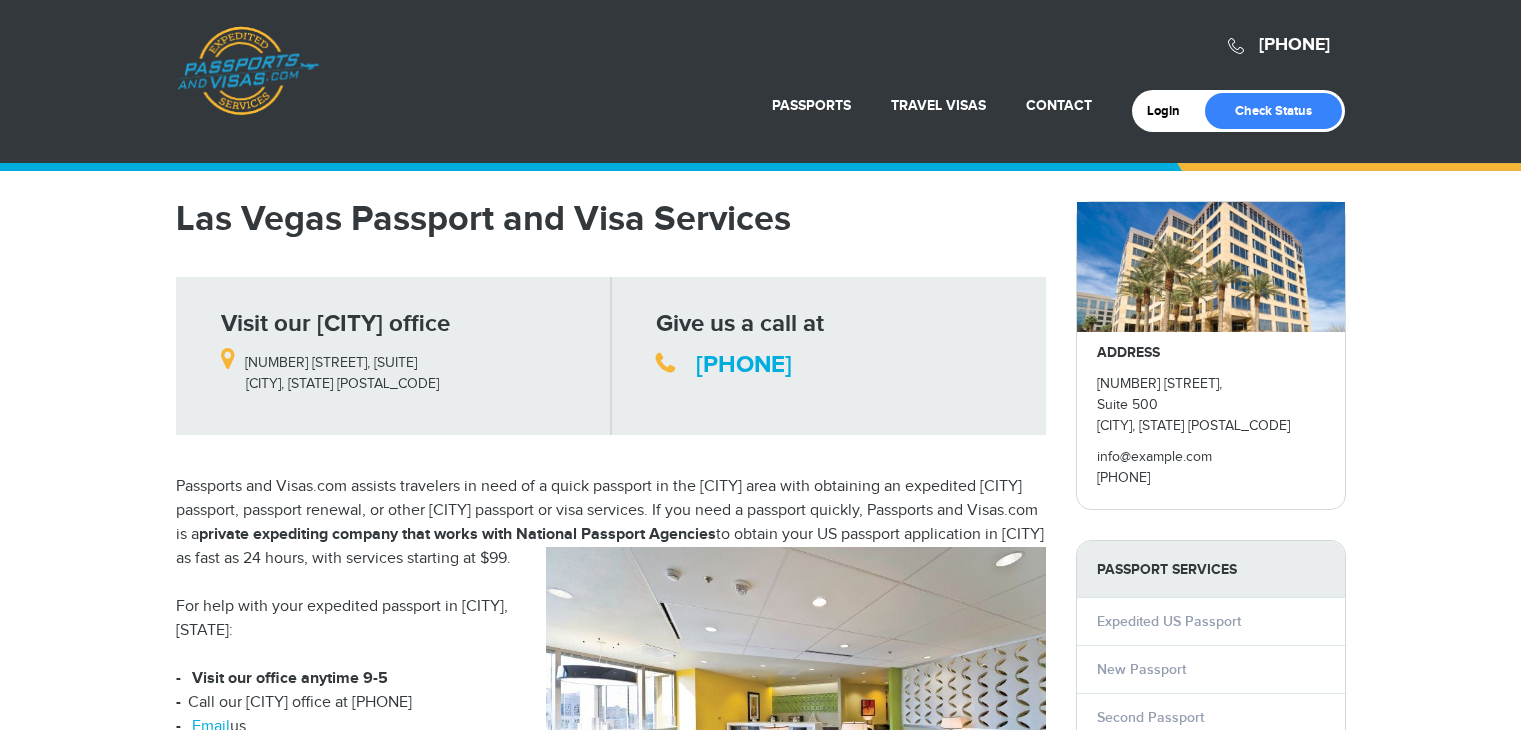 scroll, scrollTop: 0, scrollLeft: 0, axis: both 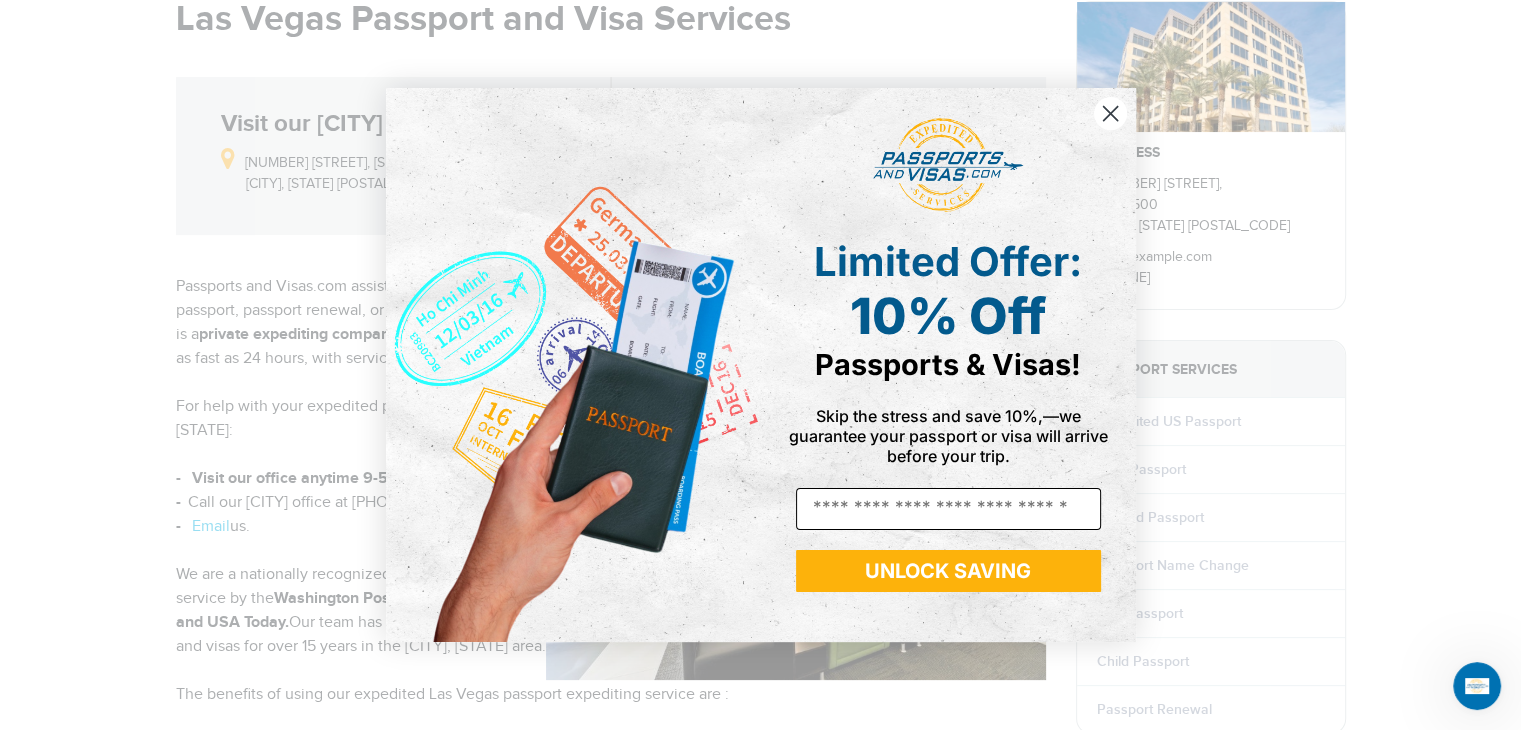 click on "Email" at bounding box center [948, 509] 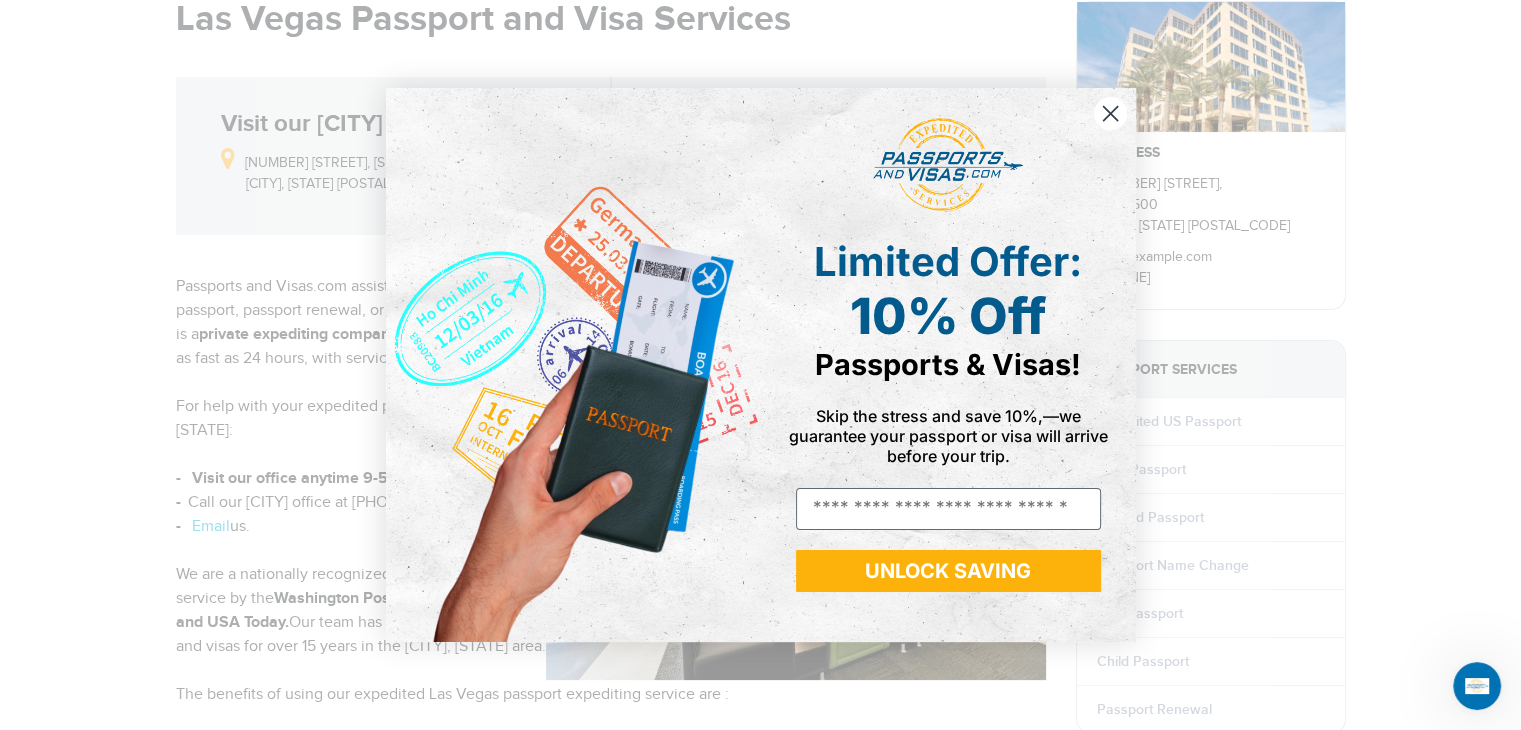 type on "**********" 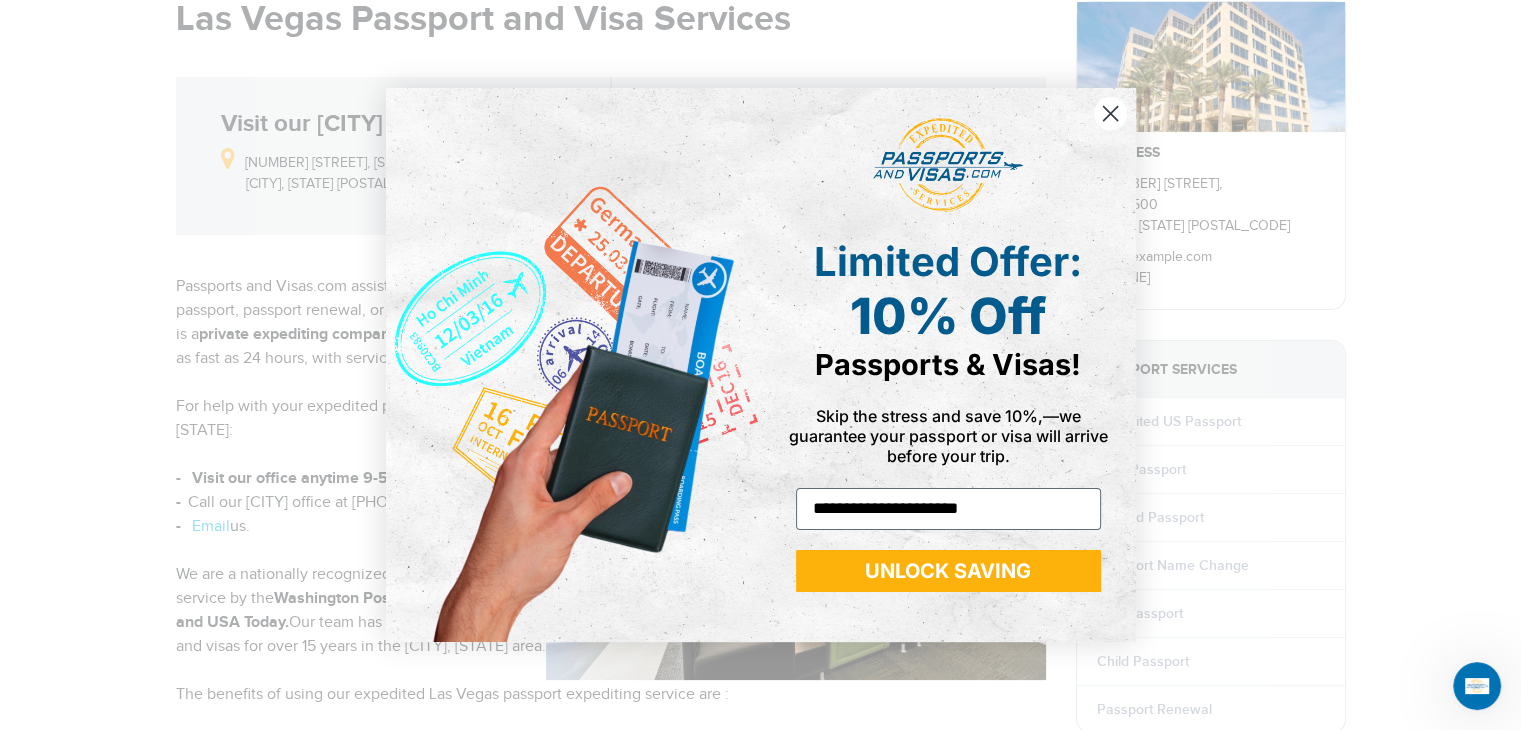 click on "UNLOCK SAVING" at bounding box center [948, 571] 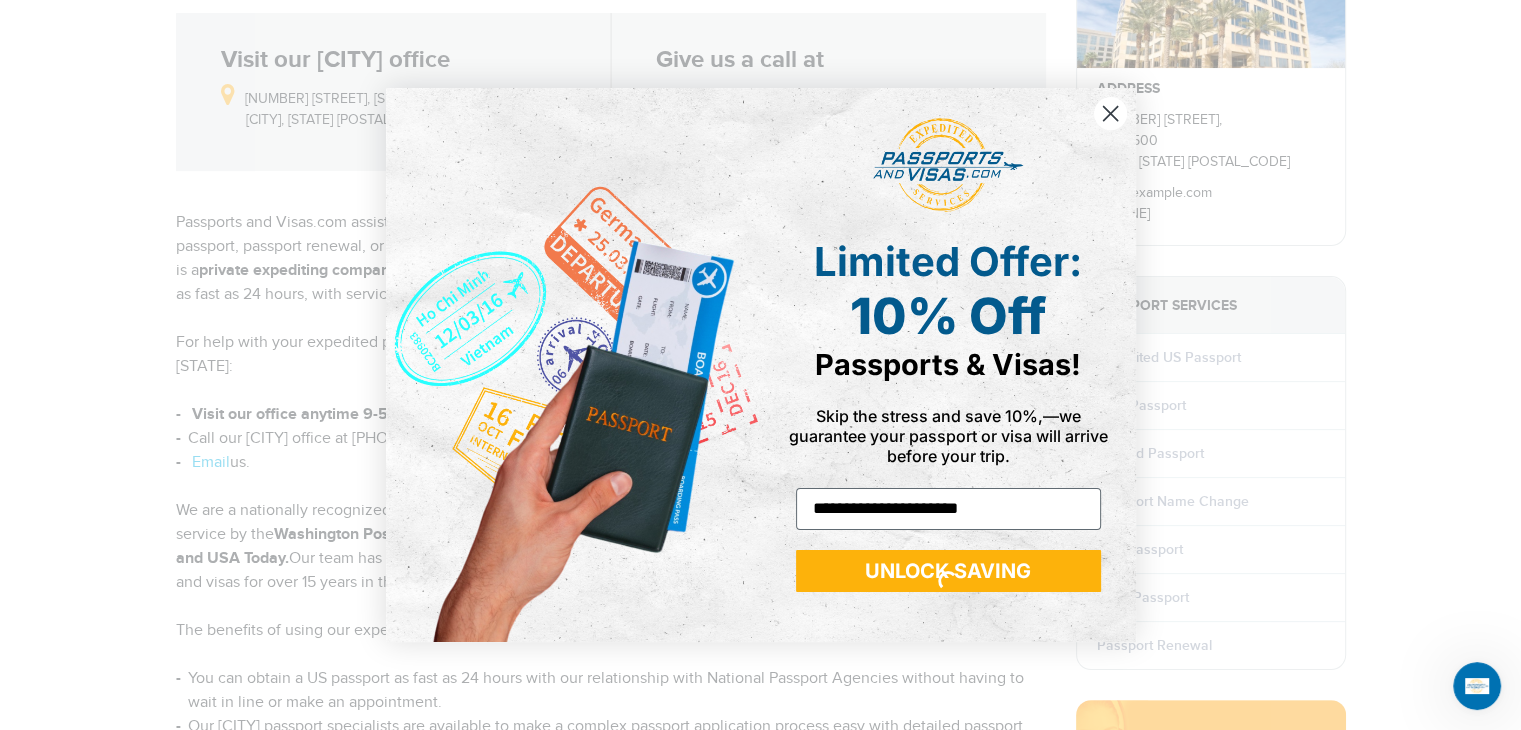 scroll, scrollTop: 300, scrollLeft: 0, axis: vertical 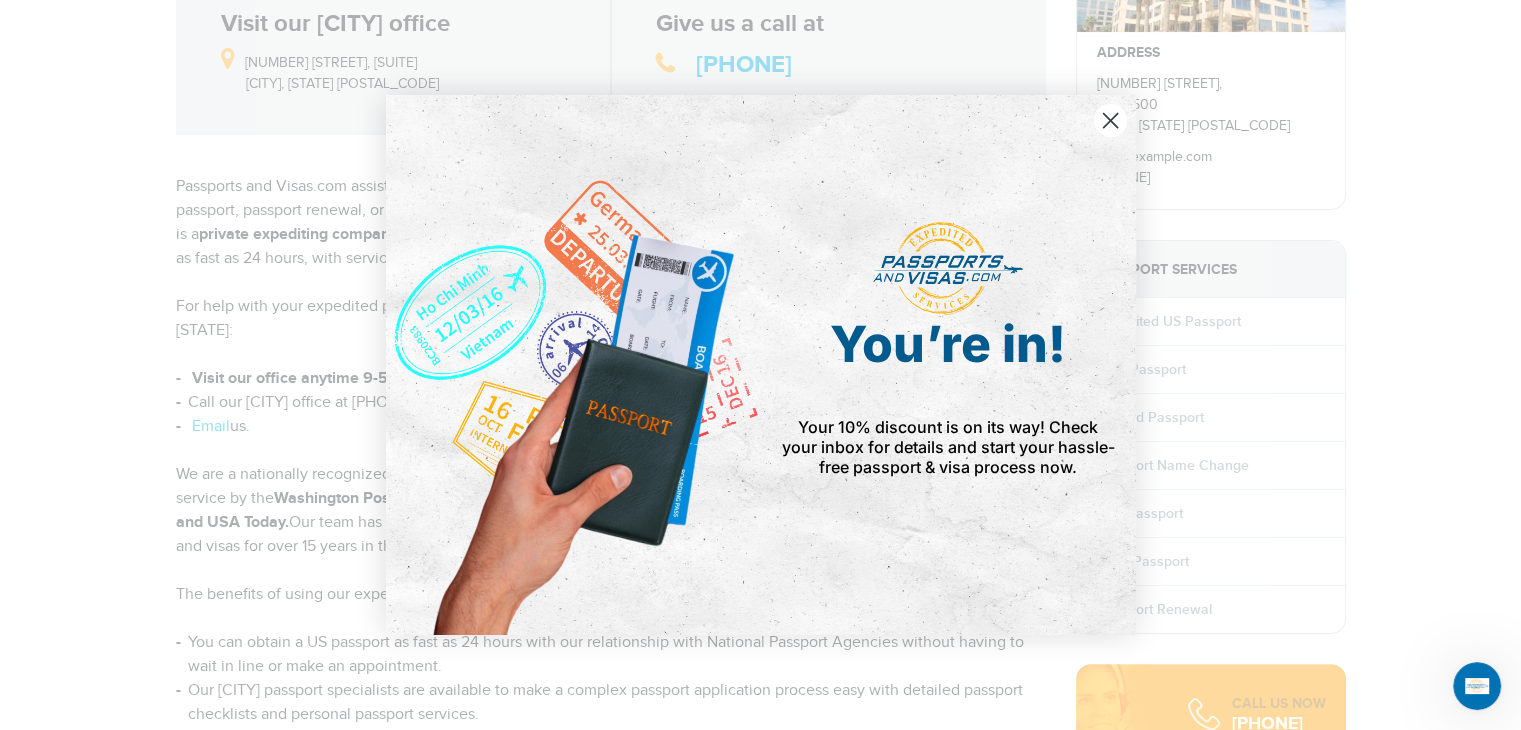 click 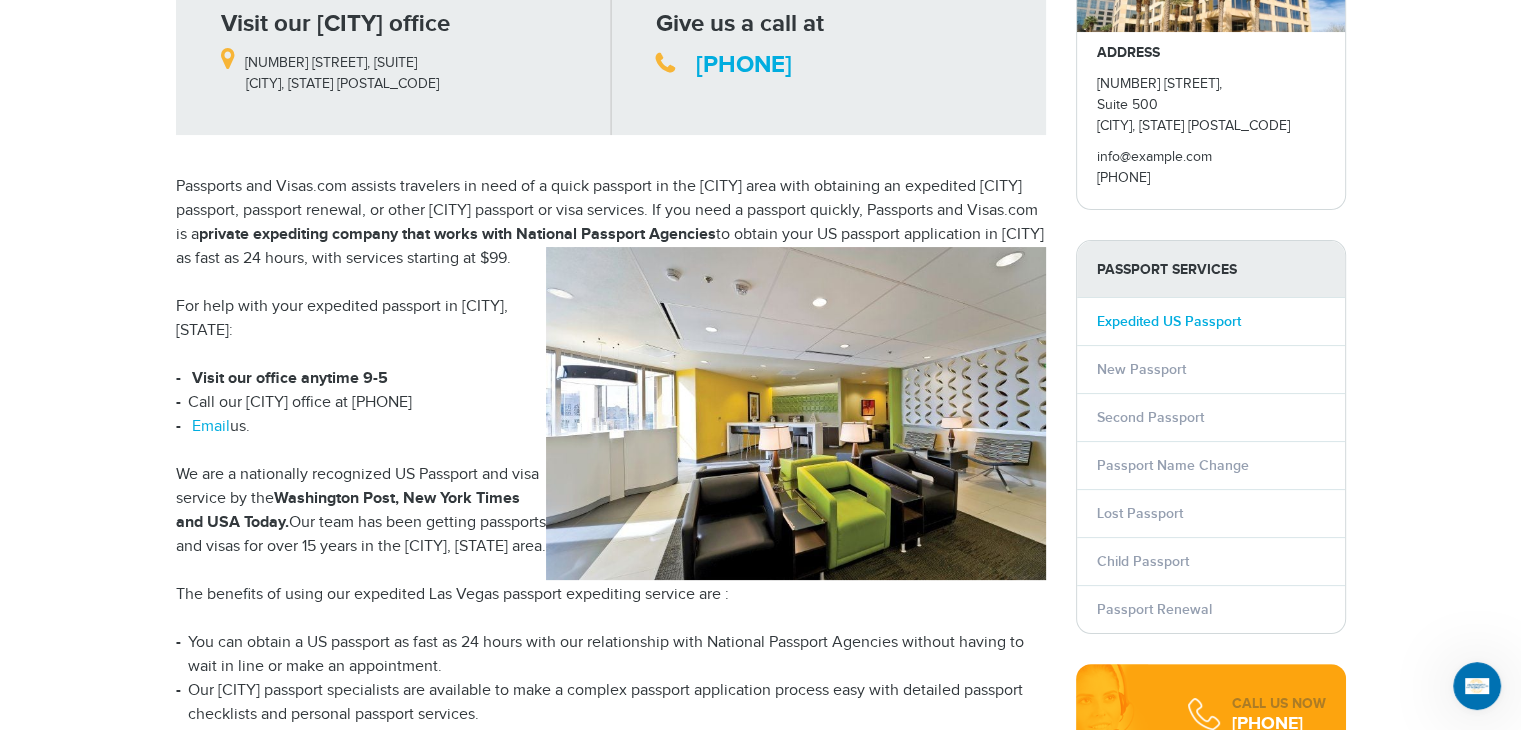 click on "Expedited US Passport" at bounding box center (1169, 321) 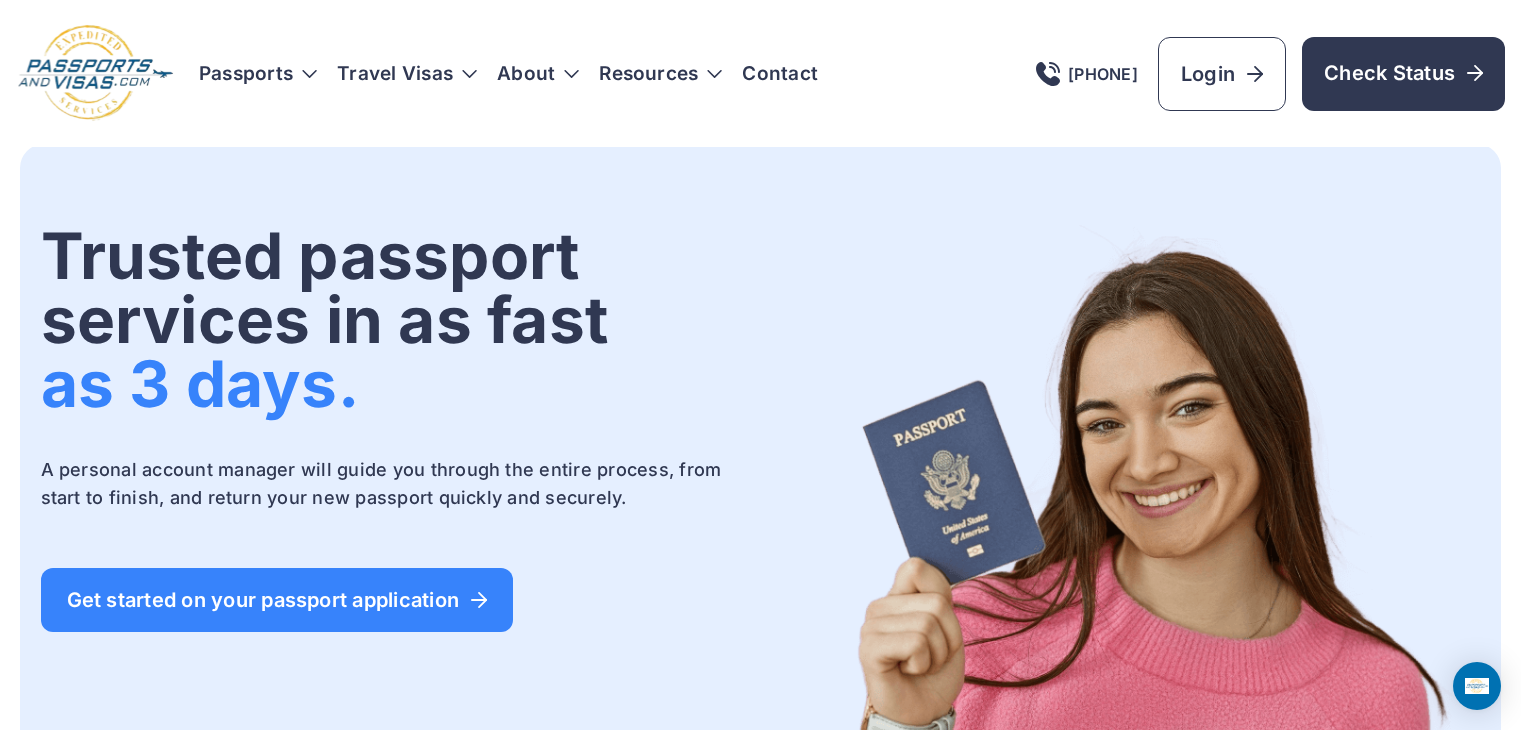 scroll, scrollTop: 0, scrollLeft: 0, axis: both 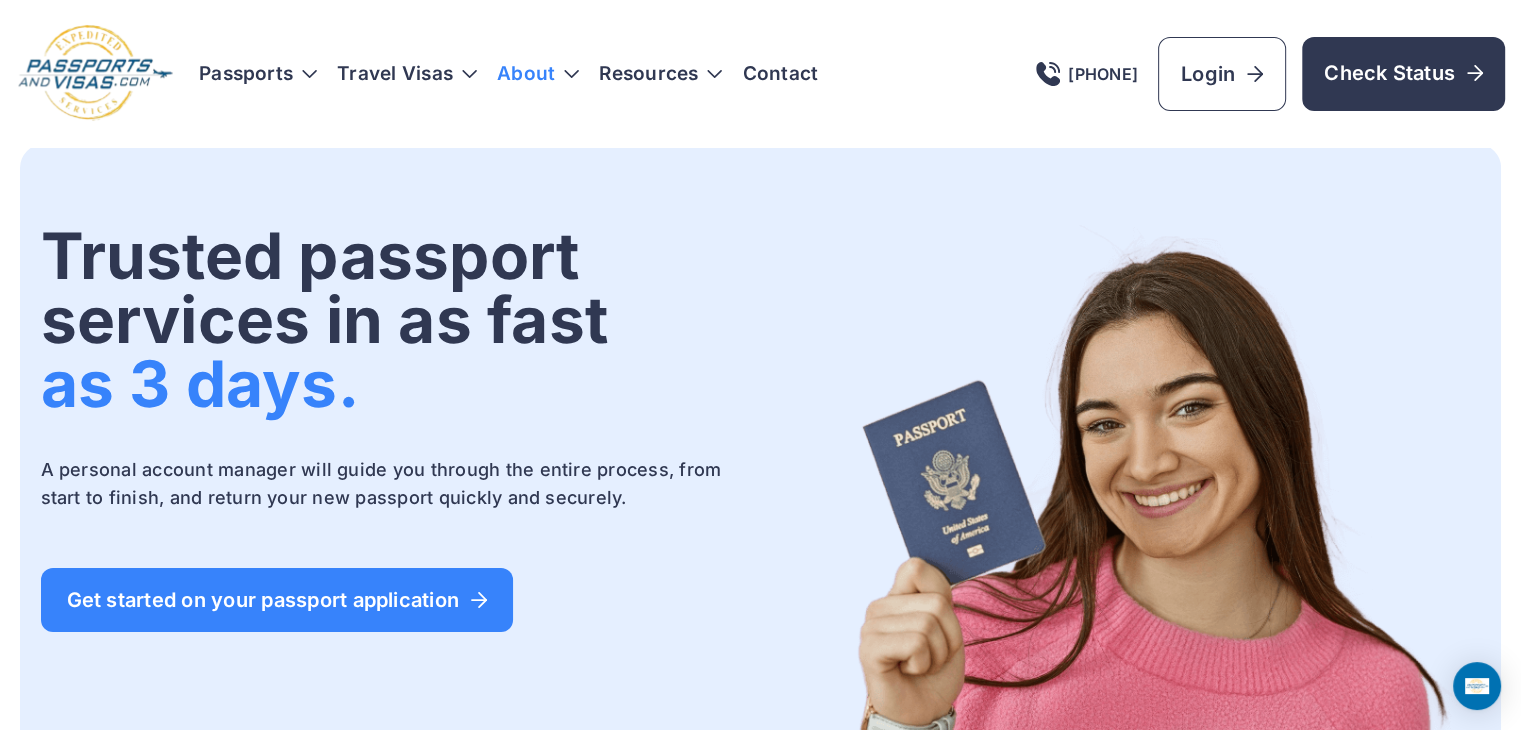 click on "About" at bounding box center (538, 74) 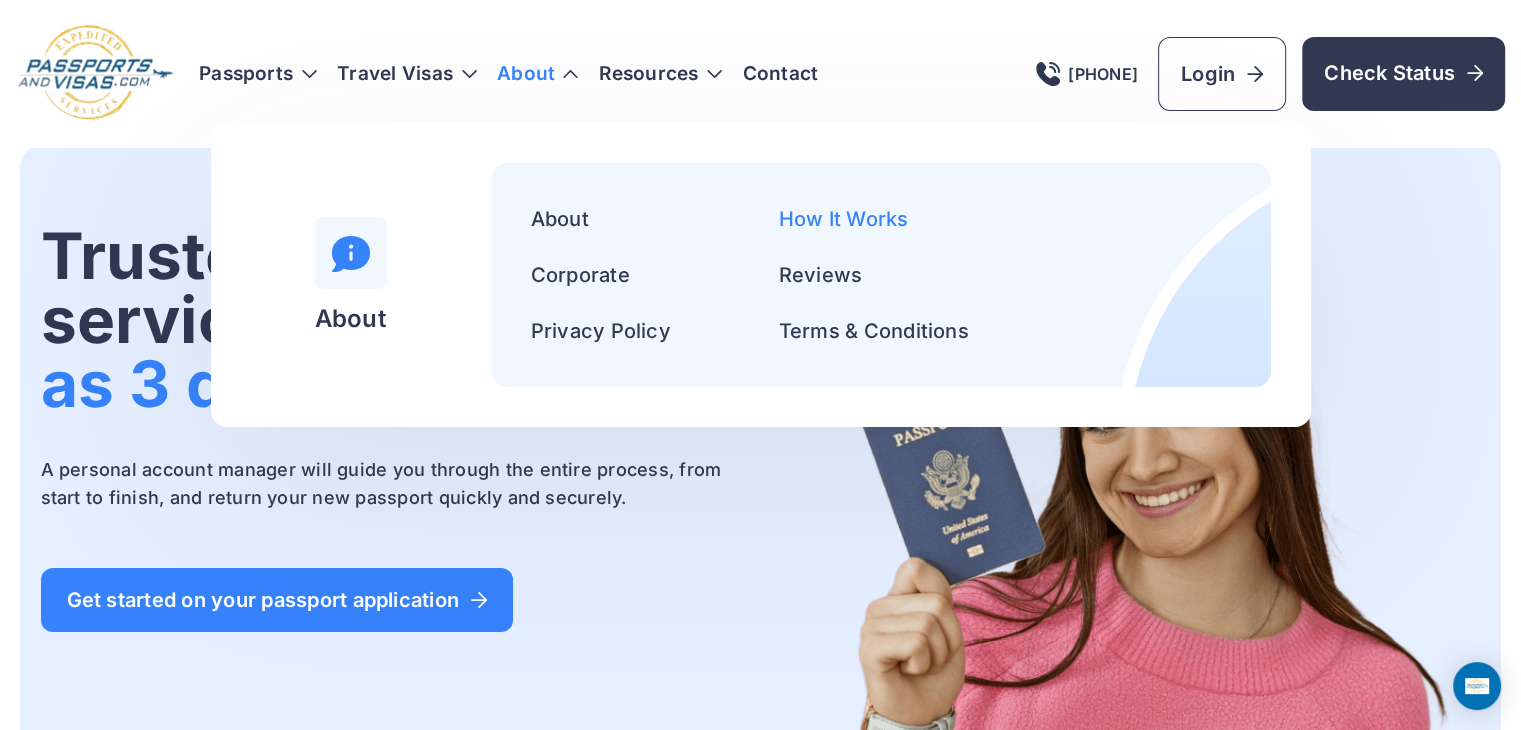 click on "How It Works" at bounding box center [844, 219] 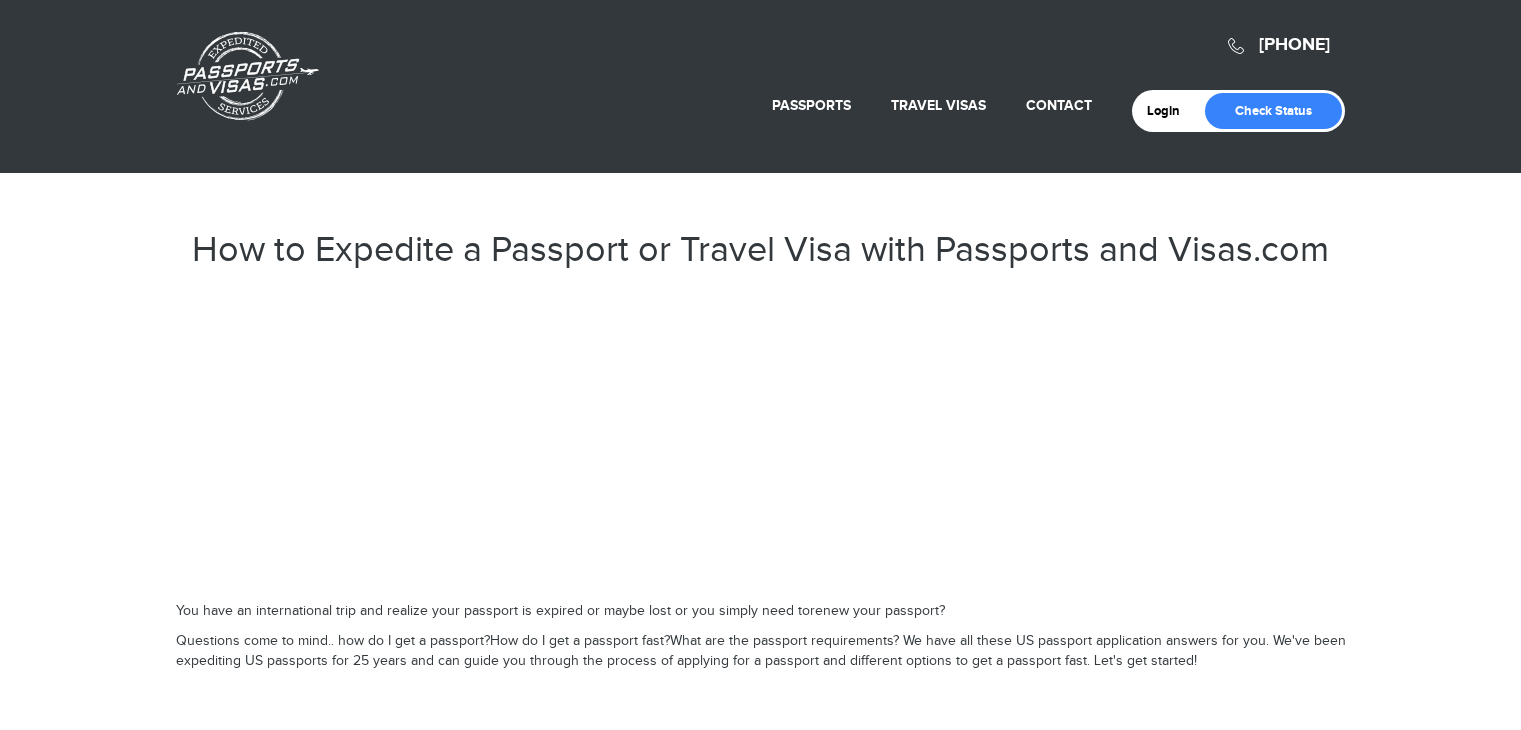 scroll, scrollTop: 0, scrollLeft: 0, axis: both 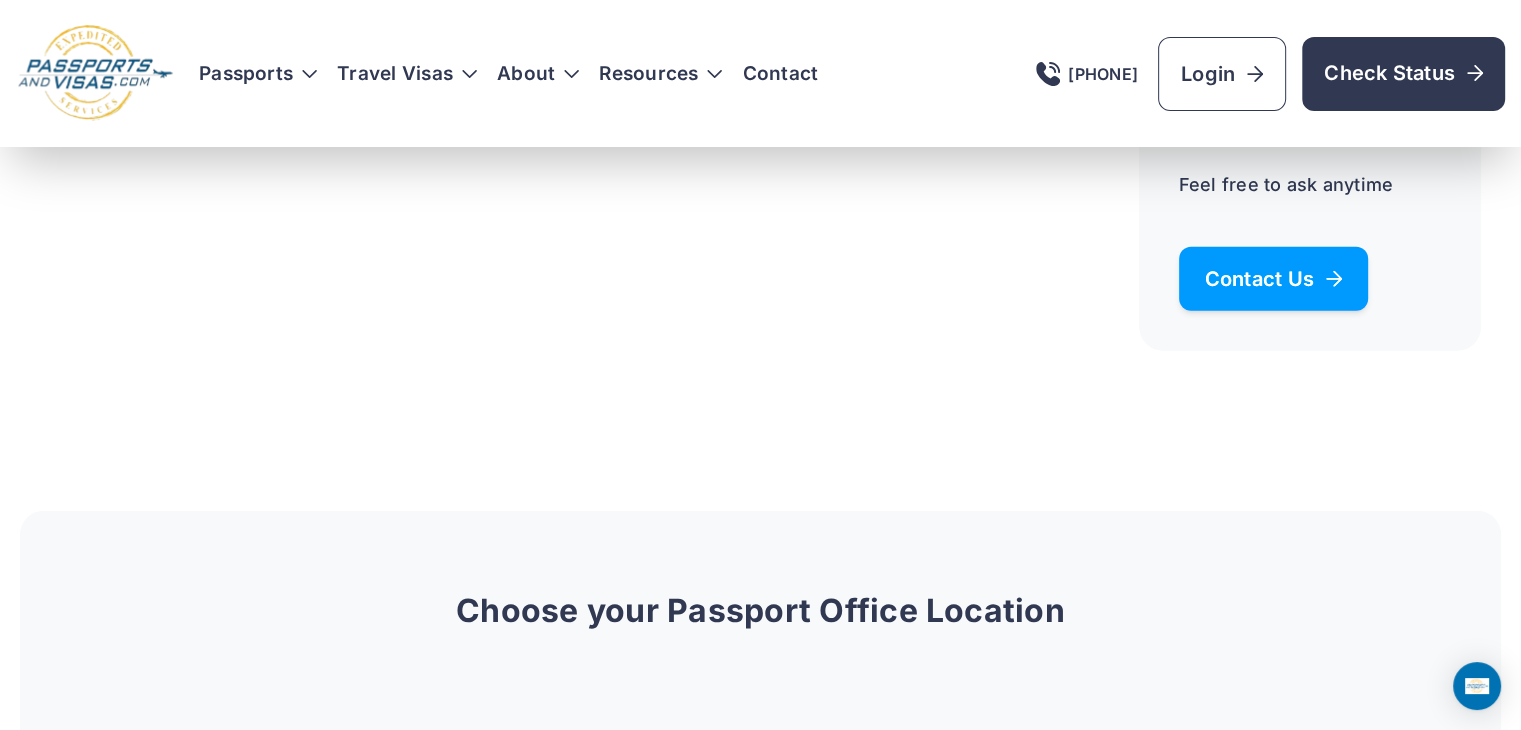 click on "Contact Us" at bounding box center [1273, 279] 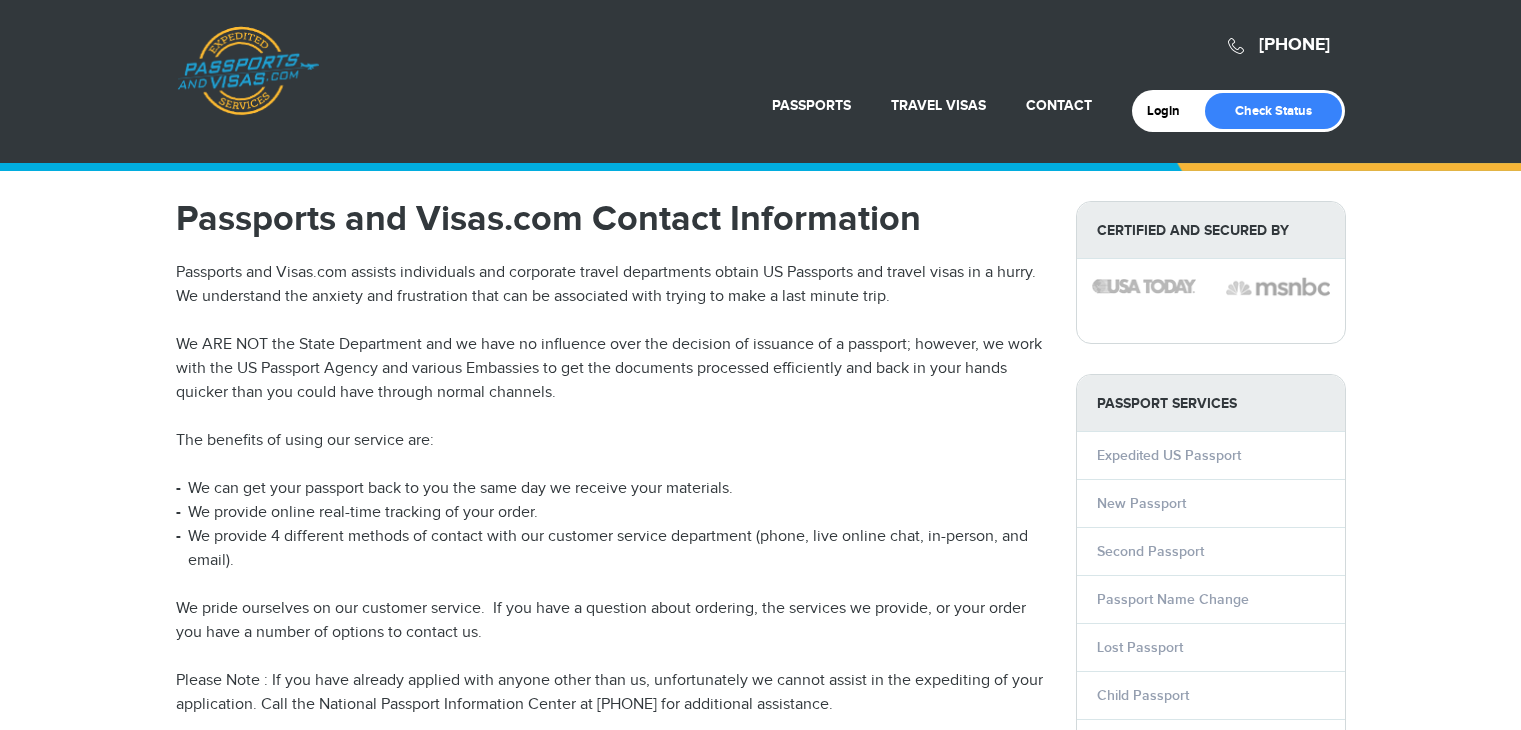 scroll, scrollTop: 0, scrollLeft: 0, axis: both 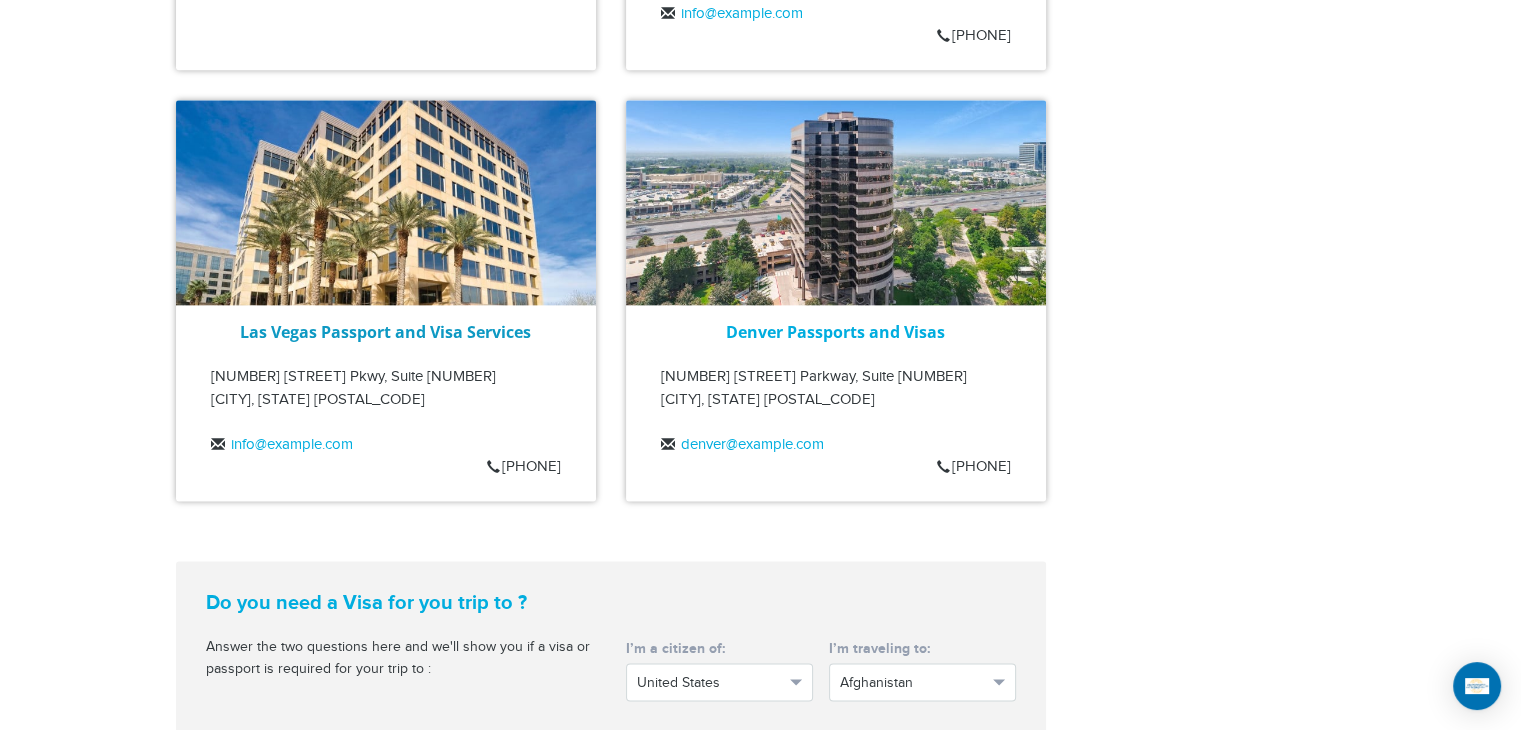 click on "Las Vegas Passport and Visa Services" at bounding box center (385, 332) 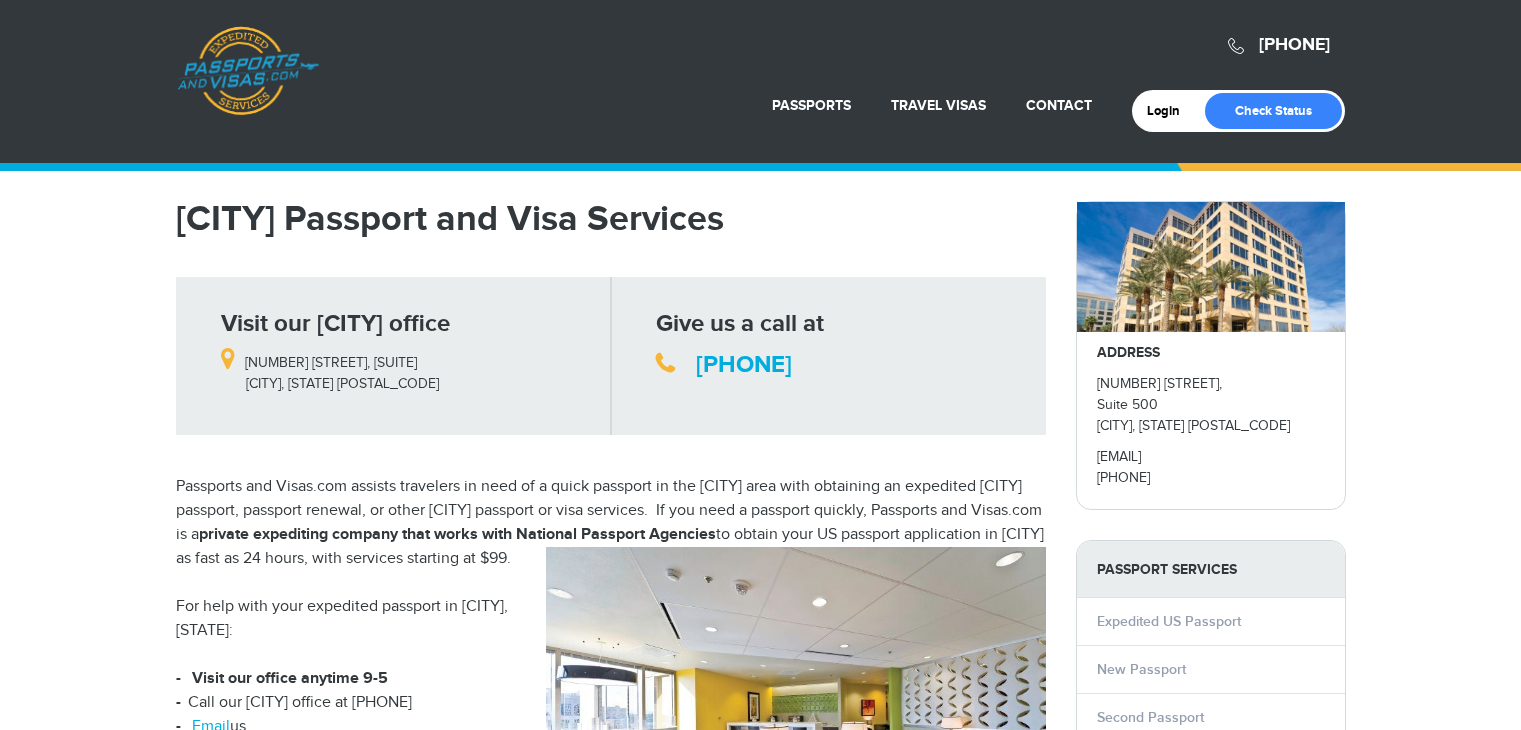 scroll, scrollTop: 0, scrollLeft: 0, axis: both 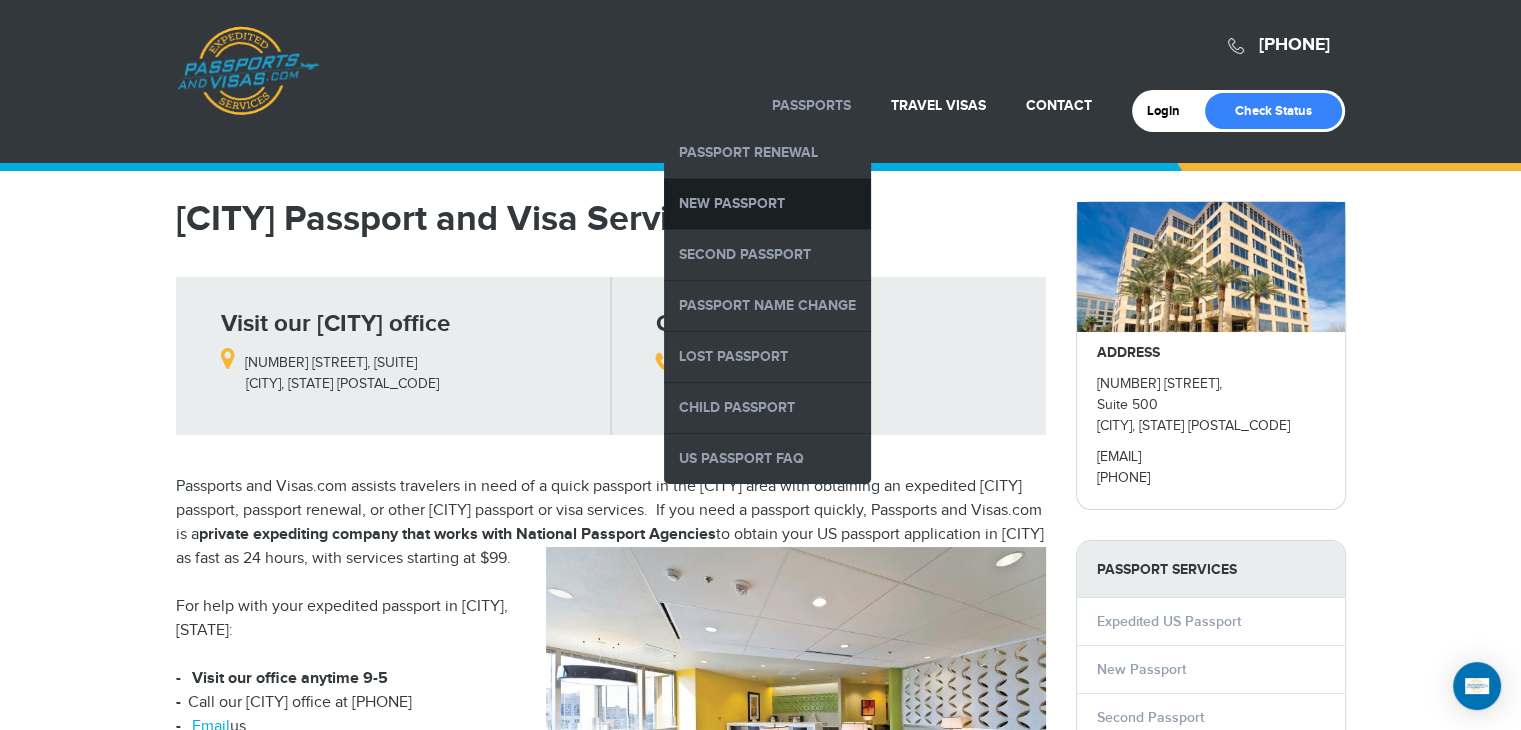click on "New Passport" at bounding box center (767, 204) 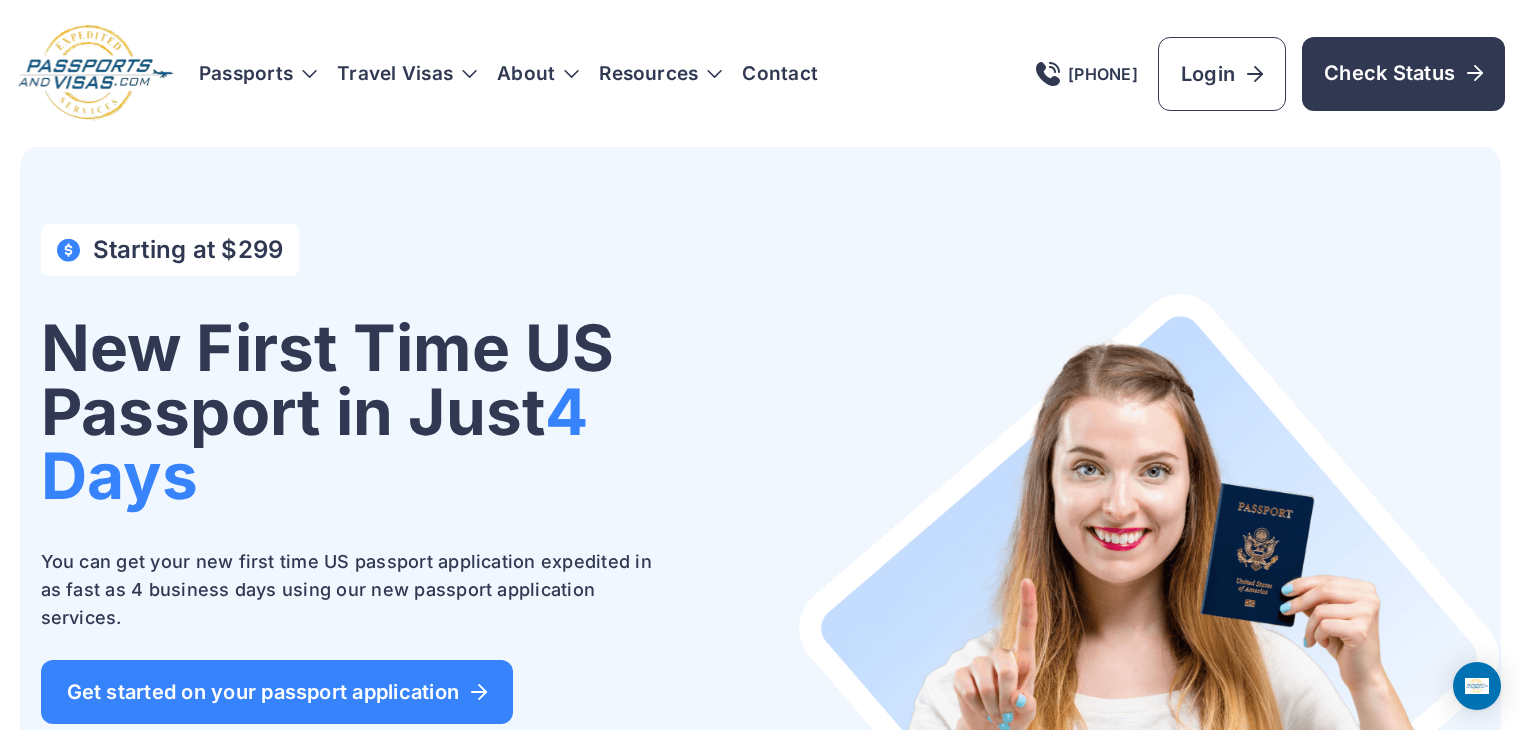 scroll, scrollTop: 0, scrollLeft: 0, axis: both 